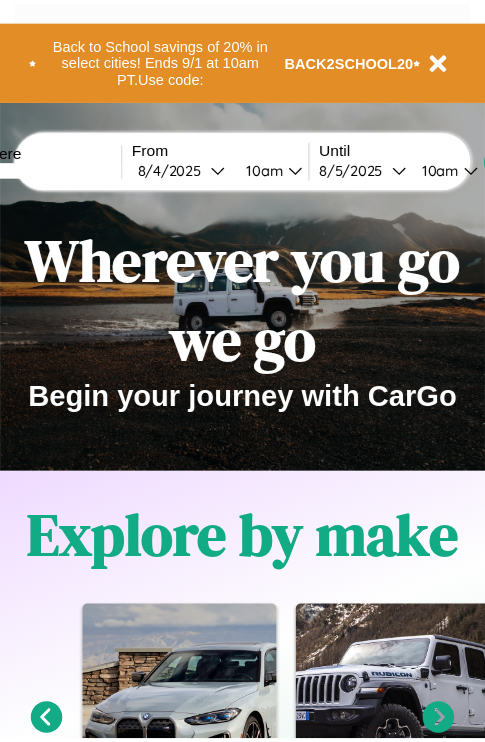 scroll, scrollTop: 0, scrollLeft: 0, axis: both 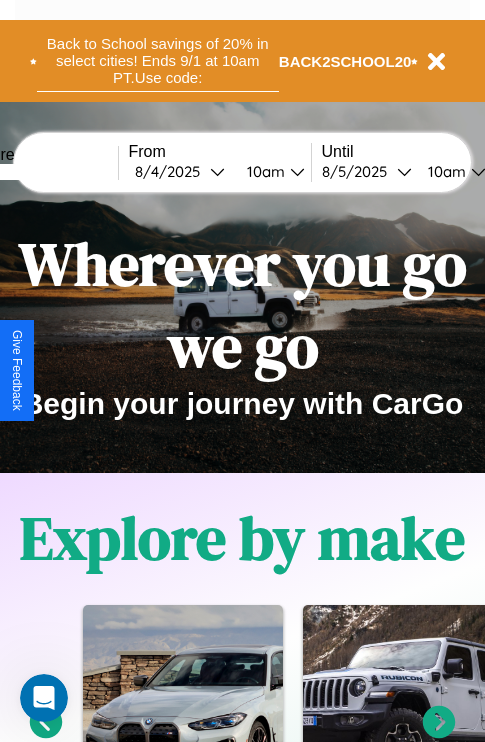click on "Back to School savings of 20% in select cities! Ends 9/1 at 10am PT.  Use code:" at bounding box center (158, 61) 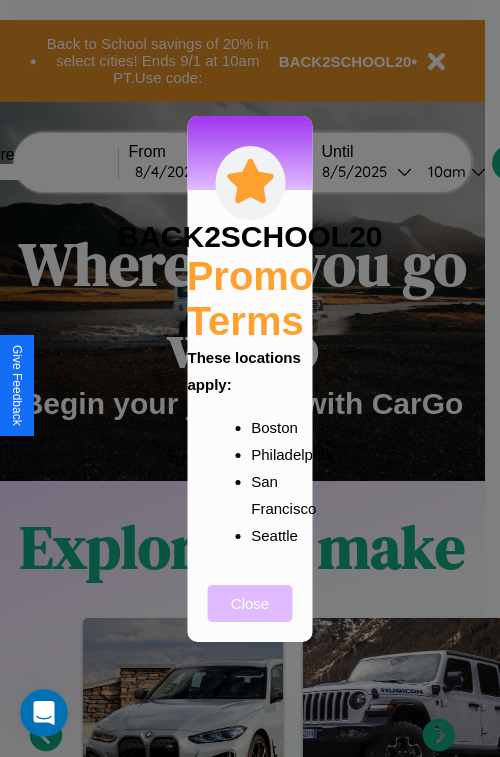 click on "Close" at bounding box center [250, 603] 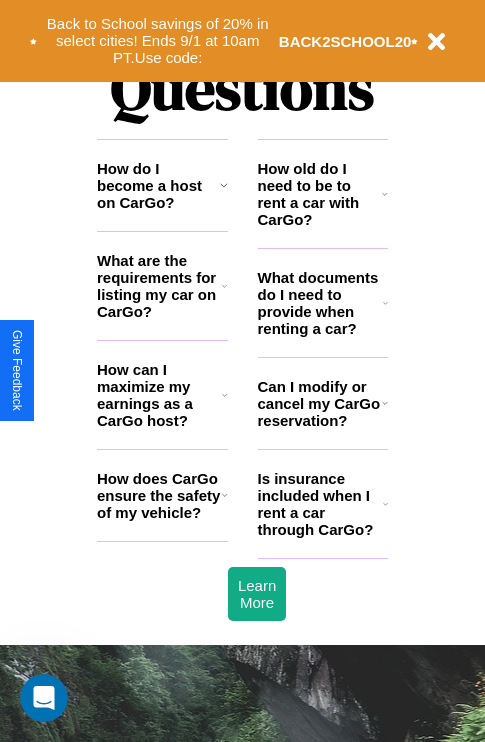 scroll, scrollTop: 2423, scrollLeft: 0, axis: vertical 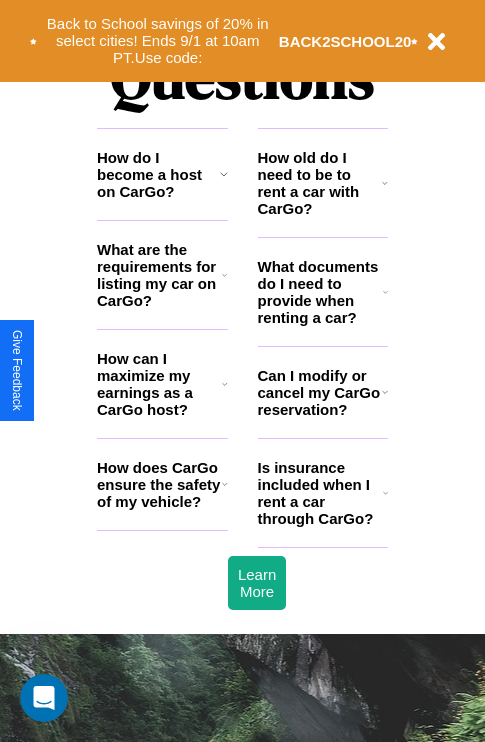 click 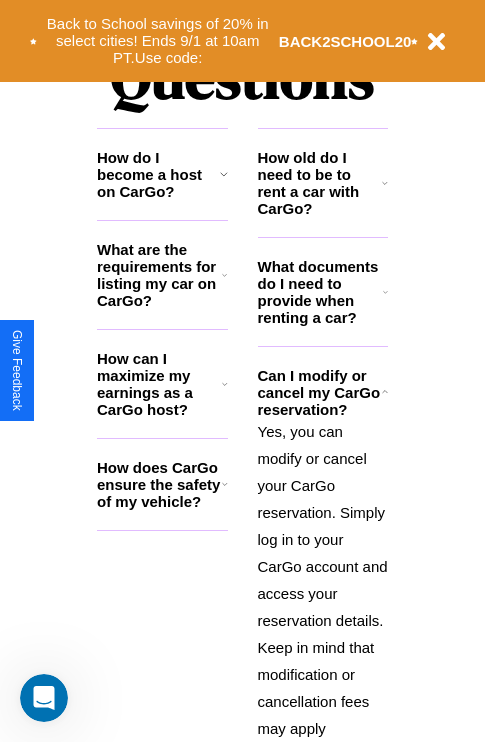 click on "What documents do I need to provide when renting a car?" at bounding box center (321, 292) 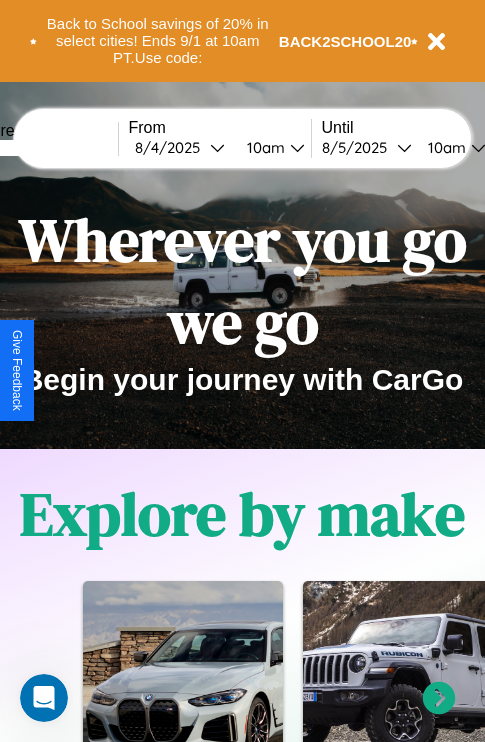 scroll, scrollTop: 0, scrollLeft: 0, axis: both 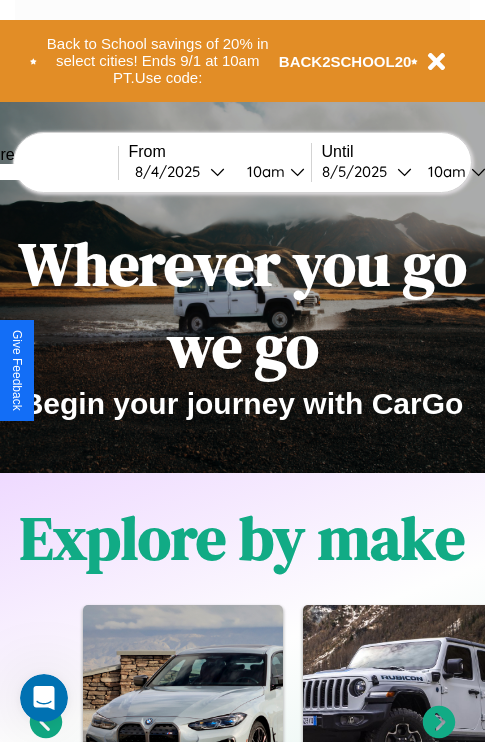 click at bounding box center [43, 172] 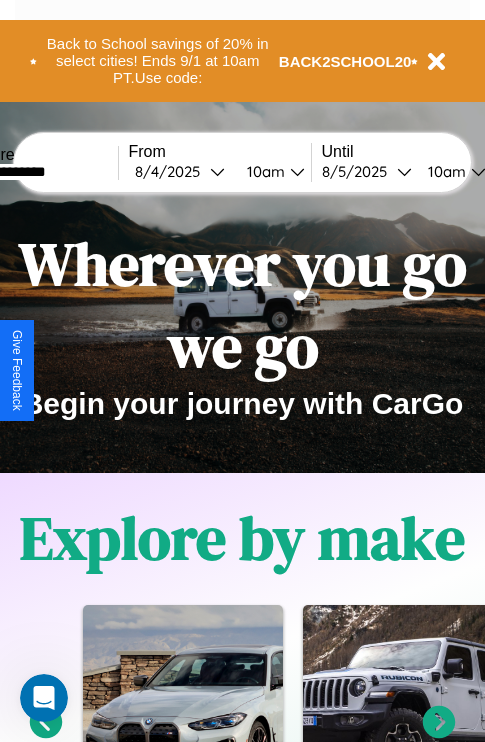 type on "**********" 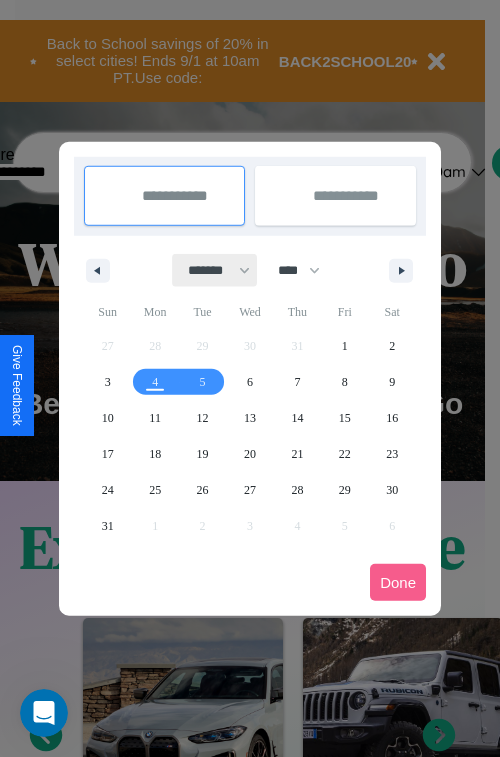 click on "******* ******** ***** ***** *** **** **** ****** ********* ******* ******** ********" at bounding box center (215, 270) 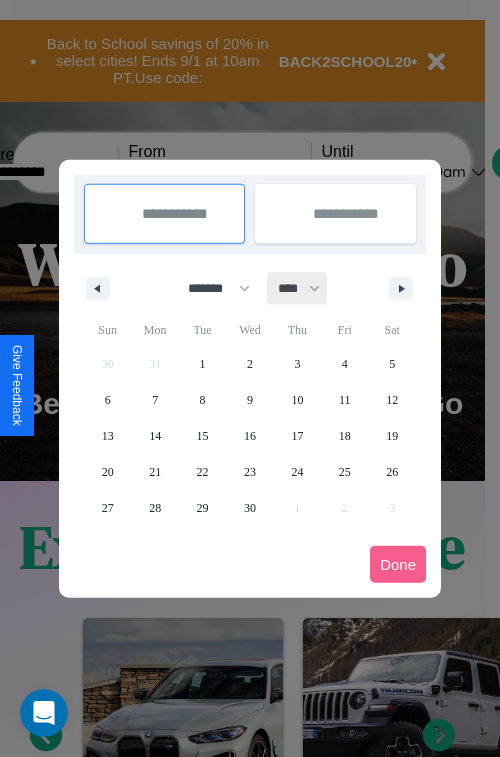 click on "**** **** **** **** **** **** **** **** **** **** **** **** **** **** **** **** **** **** **** **** **** **** **** **** **** **** **** **** **** **** **** **** **** **** **** **** **** **** **** **** **** **** **** **** **** **** **** **** **** **** **** **** **** **** **** **** **** **** **** **** **** **** **** **** **** **** **** **** **** **** **** **** **** **** **** **** **** **** **** **** **** **** **** **** **** **** **** **** **** **** **** **** **** **** **** **** **** **** **** **** **** **** **** **** **** **** **** **** **** **** **** **** **** **** **** **** **** **** **** **** ****" at bounding box center [298, 288] 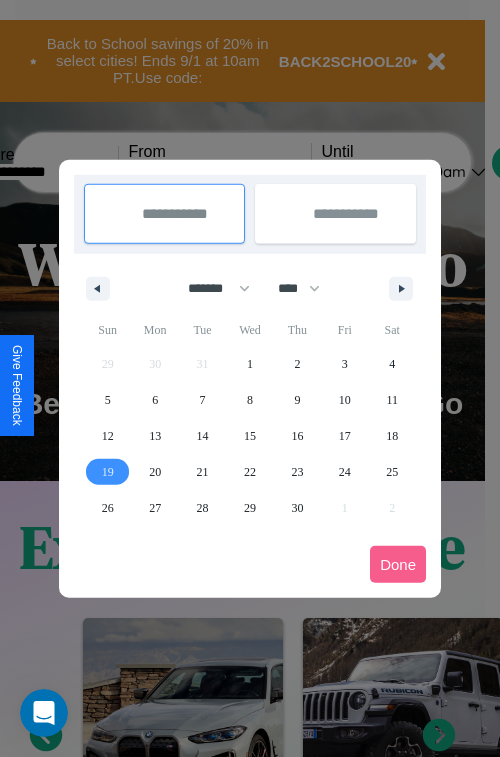 click on "19" at bounding box center [108, 472] 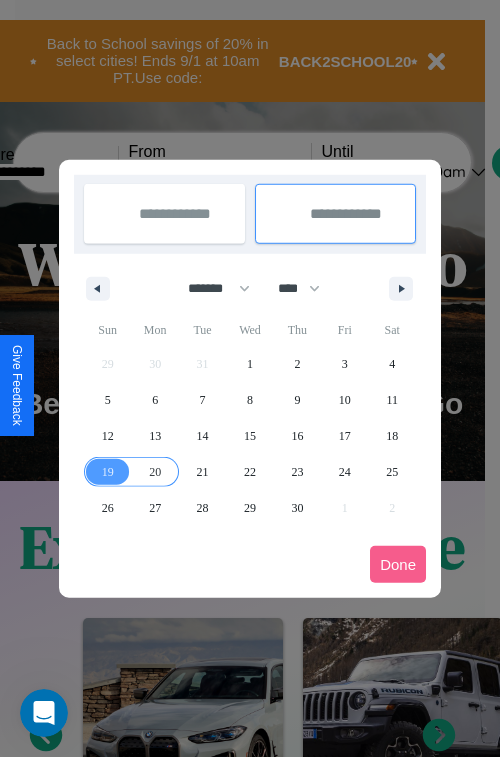 click on "20" at bounding box center (155, 472) 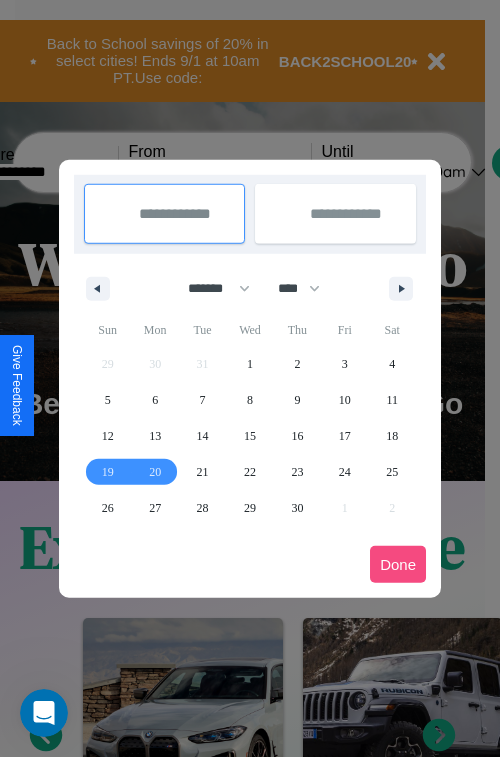 click on "Done" at bounding box center [398, 564] 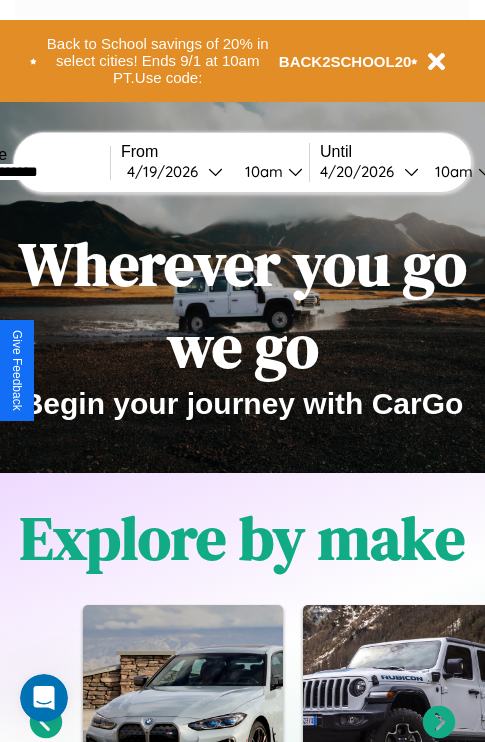 click on "10am" at bounding box center (261, 171) 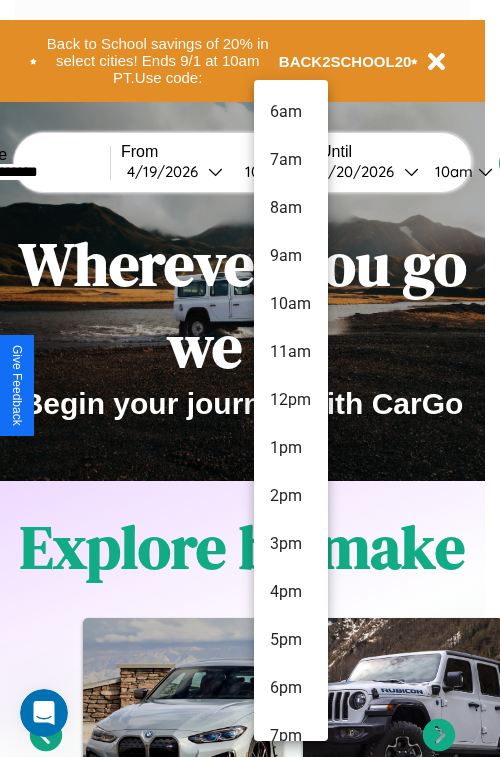 click on "11am" at bounding box center (291, 352) 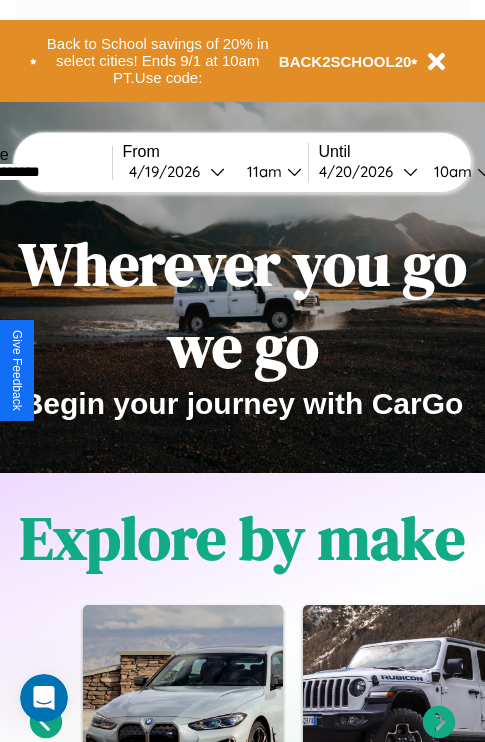 scroll, scrollTop: 0, scrollLeft: 74, axis: horizontal 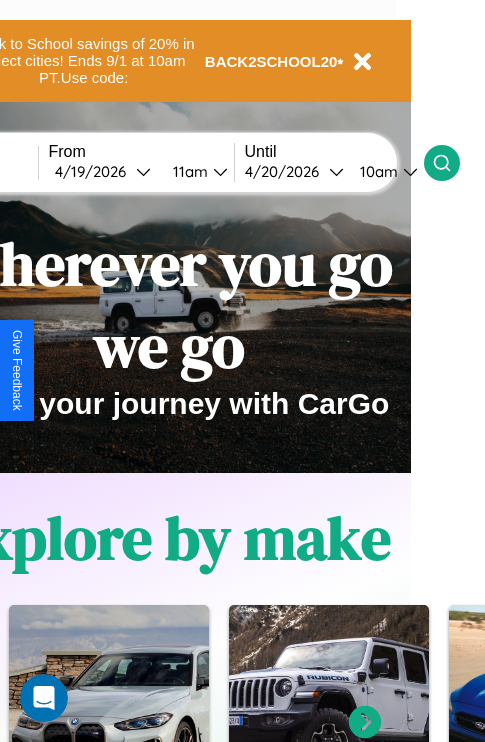 click 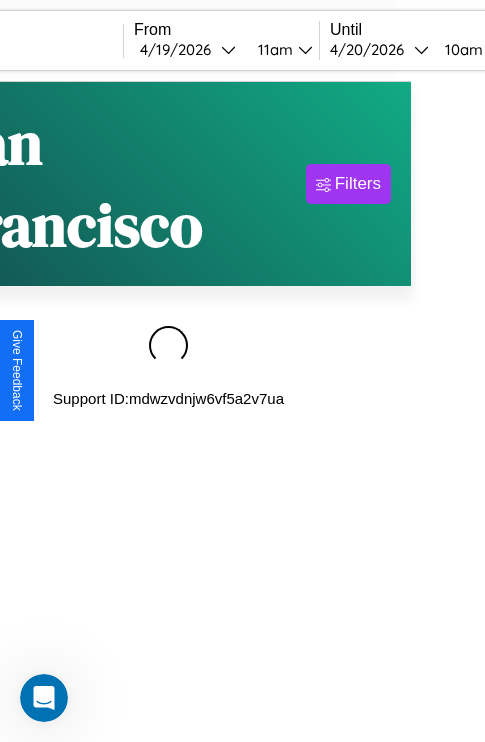 scroll, scrollTop: 0, scrollLeft: 0, axis: both 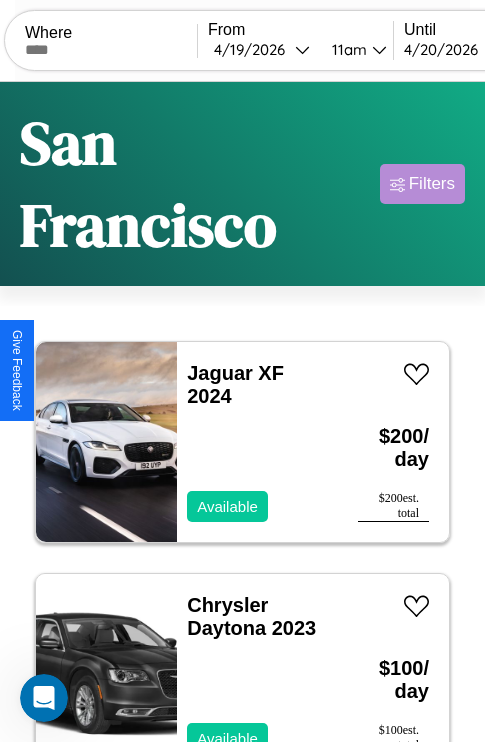 click on "Filters" at bounding box center [432, 184] 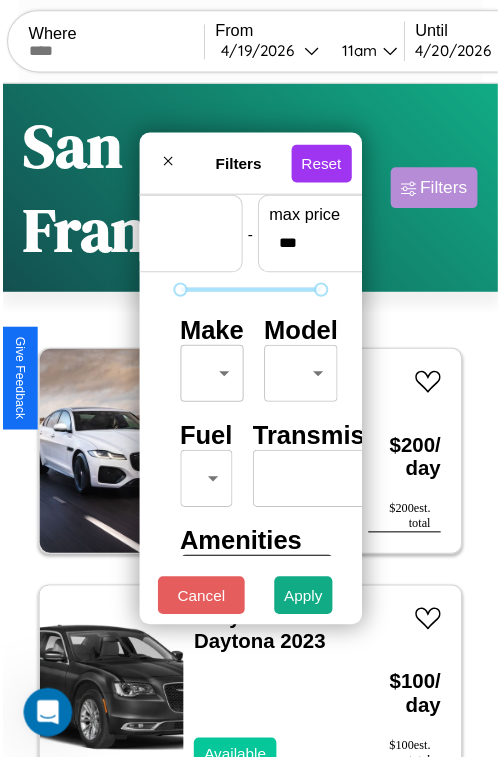 scroll, scrollTop: 59, scrollLeft: 0, axis: vertical 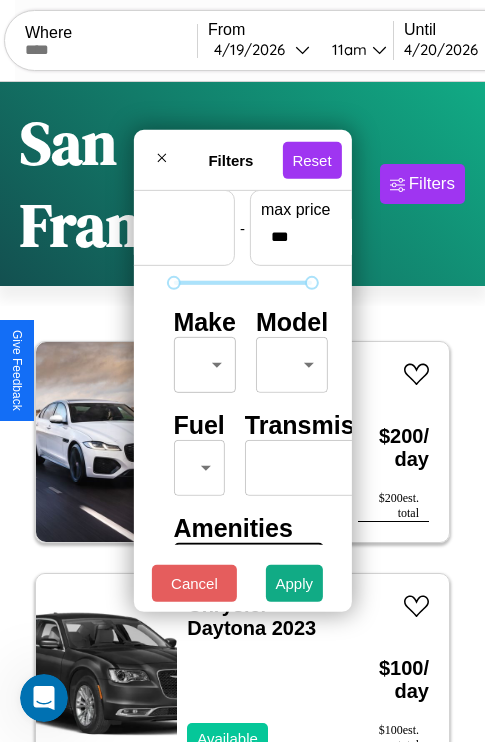 click on "CarGo Where From [DATE] [TIME] Until [DATE] [TIME] Become a Host Login Sign Up [CITY] Filters 25 cars in this area These cars can be picked up in this city. Jaguar XF 2024 Available $ 200 / day $ 200 est. total Chrysler Daytona 2023 Available $ 100 / day $ 100 est. total Jaguar XJ12 2014 Available $ 170 / day $ 170 est. total Alfa Romeo 8C Competizione Spider 2018 Available $ 30 / day $ 30 est. total Chevrolet Cruze 2024 Available $ 60 / day $ 60 est. total Volvo EX30 2014 Available $ 60 / day $ 60 est. total Volvo VAH 2021 Available $ 40 / day $ 40 est. total Chrysler Crossfire 2017 Available $ 50 / day $ 50 est. total GMC Magna Van 2017 Available $ 150 / day $ 150 est. total Lexus LX 2016 Unavailable $ 160 / day $ 160 est. total Chrysler Pacifica 2021 Available $ 200 / day $ 200 est. total Hyundai Elantra GT 2024 Available $ 80 / day $ 80 est. total Kia K4 2020 Available $ 110 / day $ 110 est. total Maserati" at bounding box center [242, 453] 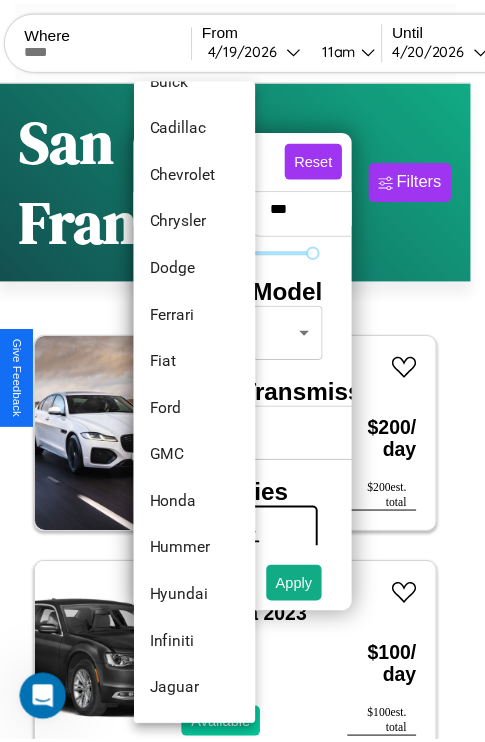 scroll, scrollTop: 566, scrollLeft: 0, axis: vertical 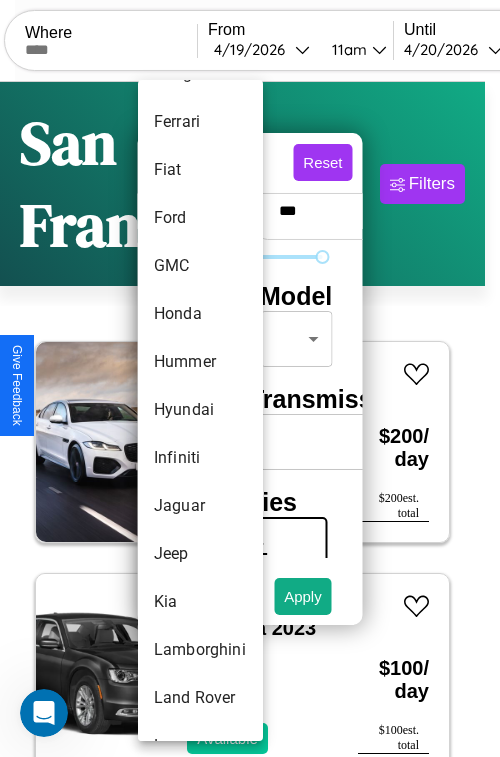 click on "Hyundai" at bounding box center (200, 410) 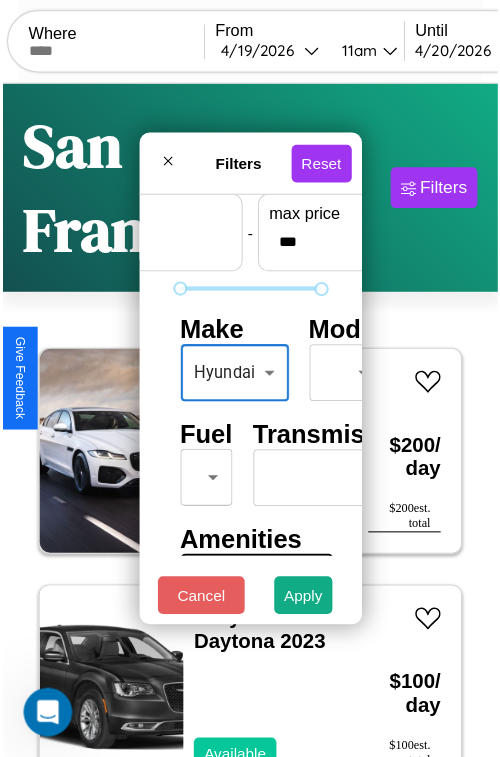 scroll, scrollTop: 162, scrollLeft: 0, axis: vertical 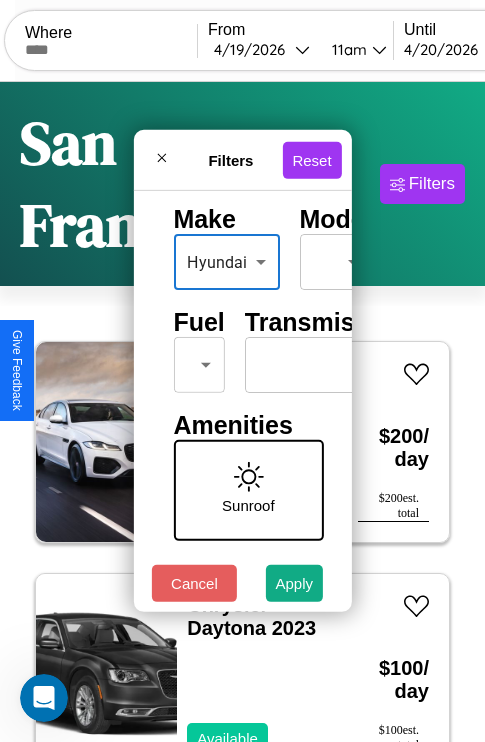 click on "CarGo Where From [DATE] [TIME] Until [DATE] [TIME] Become a Host Login Sign Up [CITY] Filters 25 cars in this area These cars can be picked up in this city. Jaguar XF 2024 Available $ 200 / day $ 200 est. total Chrysler Daytona 2023 Available $ 100 / day $ 100 est. total Jaguar XJ12 2014 Available $ 170 / day $ 170 est. total Alfa Romeo 8C Competizione Spider 2018 Available $ 30 / day $ 30 est. total Chevrolet Cruze 2024 Available $ 60 / day $ 60 est. total Volvo EX30 2014 Available $ 60 / day $ 60 est. total Volvo VAH 2021 Available $ 40 / day $ 40 est. total Chrysler Crossfire 2017 Available $ 50 / day $ 50 est. total GMC Magna Van 2017 Available $ 150 / day $ 150 est. total Lexus LX 2016 Unavailable $ 160 / day $ 160 est. total Chrysler Pacifica 2021 Available $ 200 / day $ 200 est. total Hyundai Elantra GT 2024 Available $ 80 / day $ 80 est. total Kia K4 2020 Available $ 110 / day $ 110 est. total Maserati" at bounding box center [242, 453] 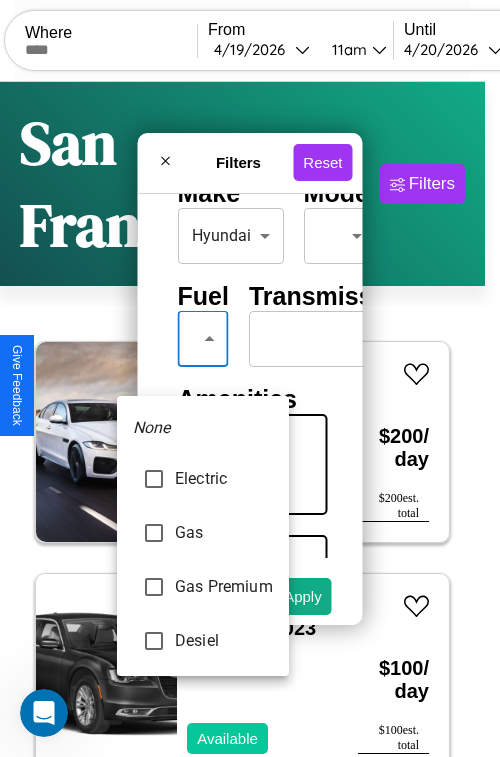 type on "***" 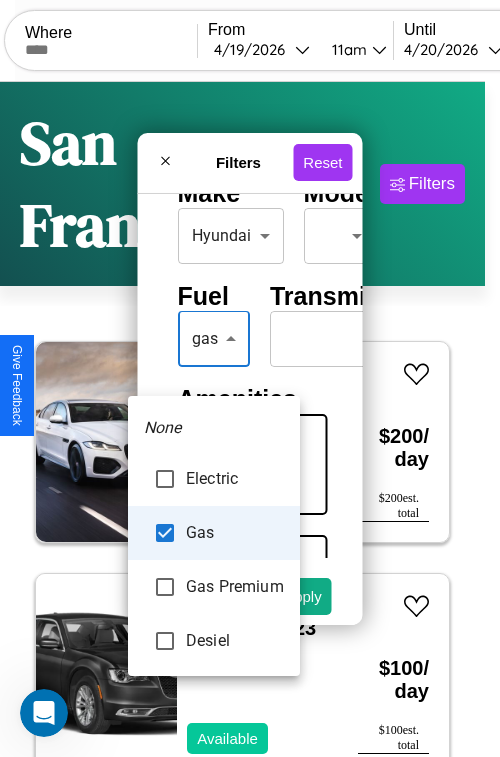 click at bounding box center [250, 378] 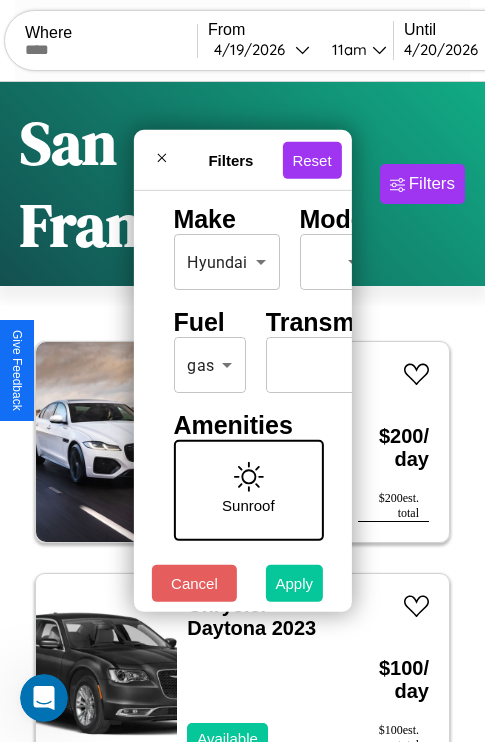 click on "Apply" at bounding box center [295, 583] 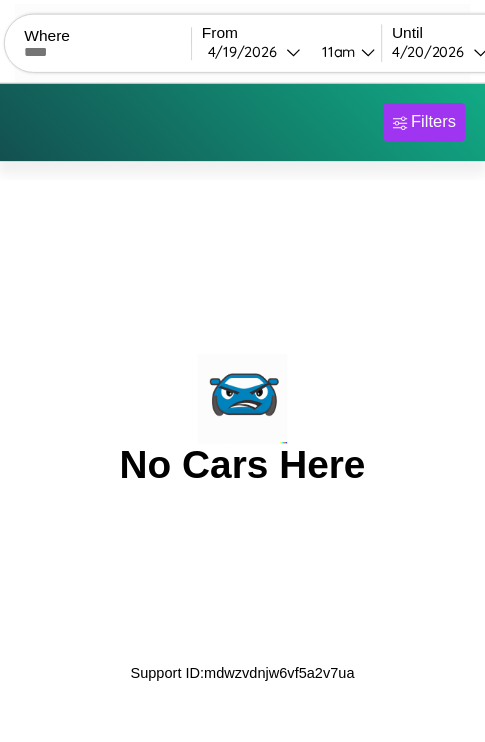scroll, scrollTop: 0, scrollLeft: 0, axis: both 